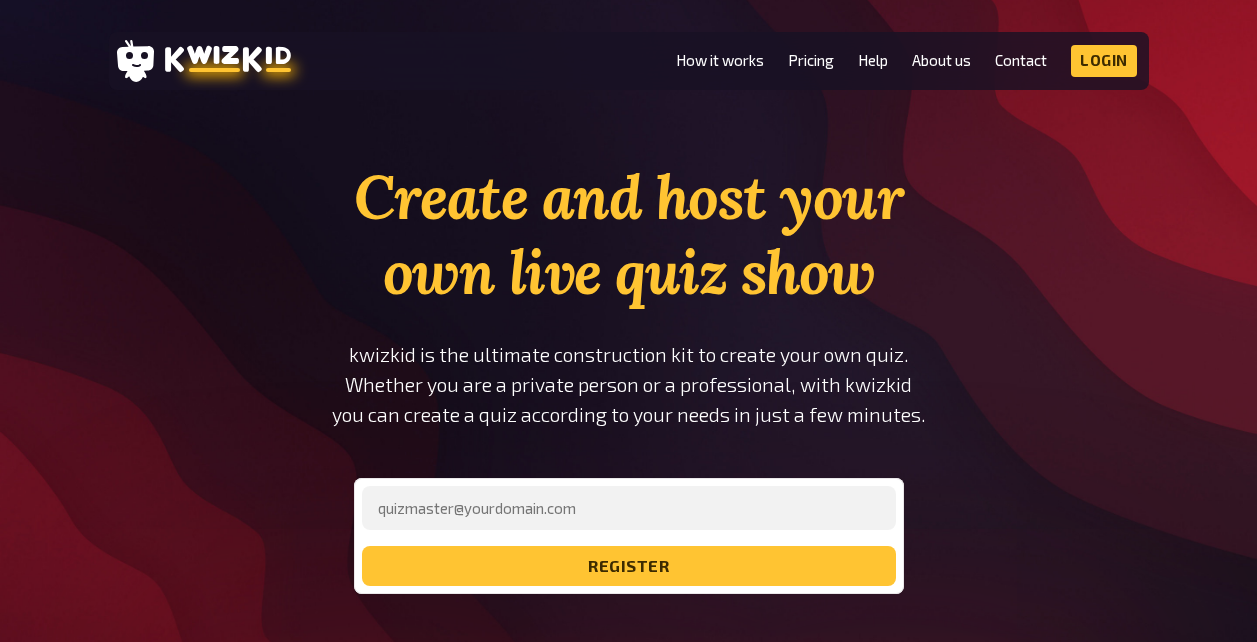 scroll, scrollTop: 0, scrollLeft: 0, axis: both 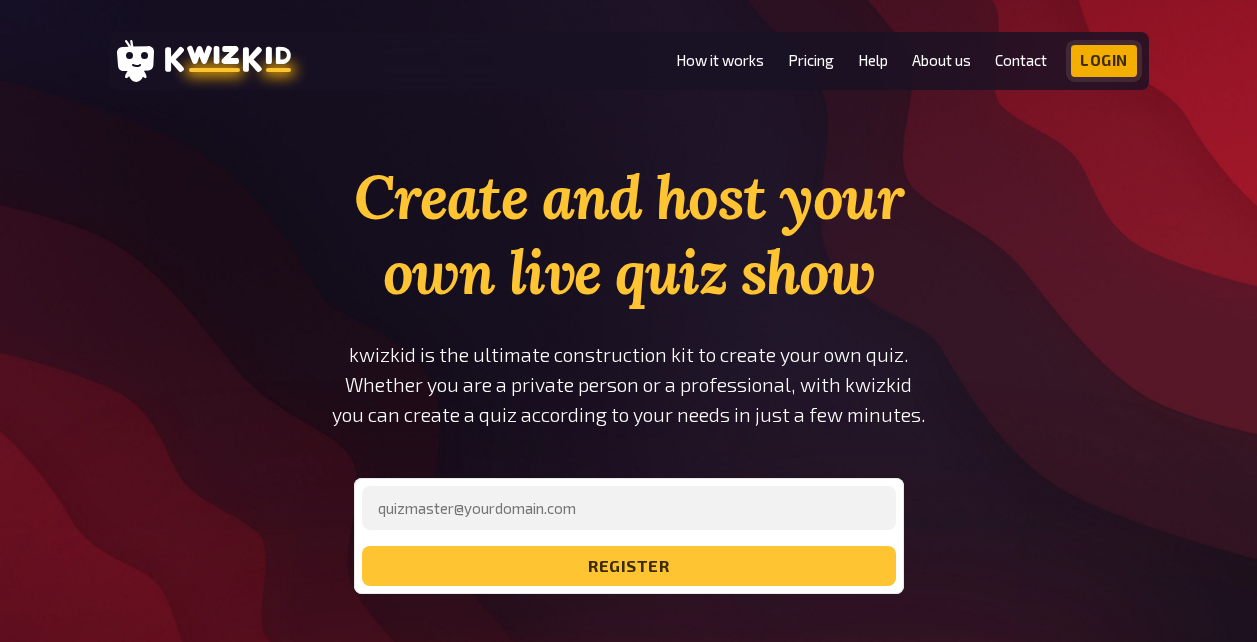 click on "Login" at bounding box center (1104, 61) 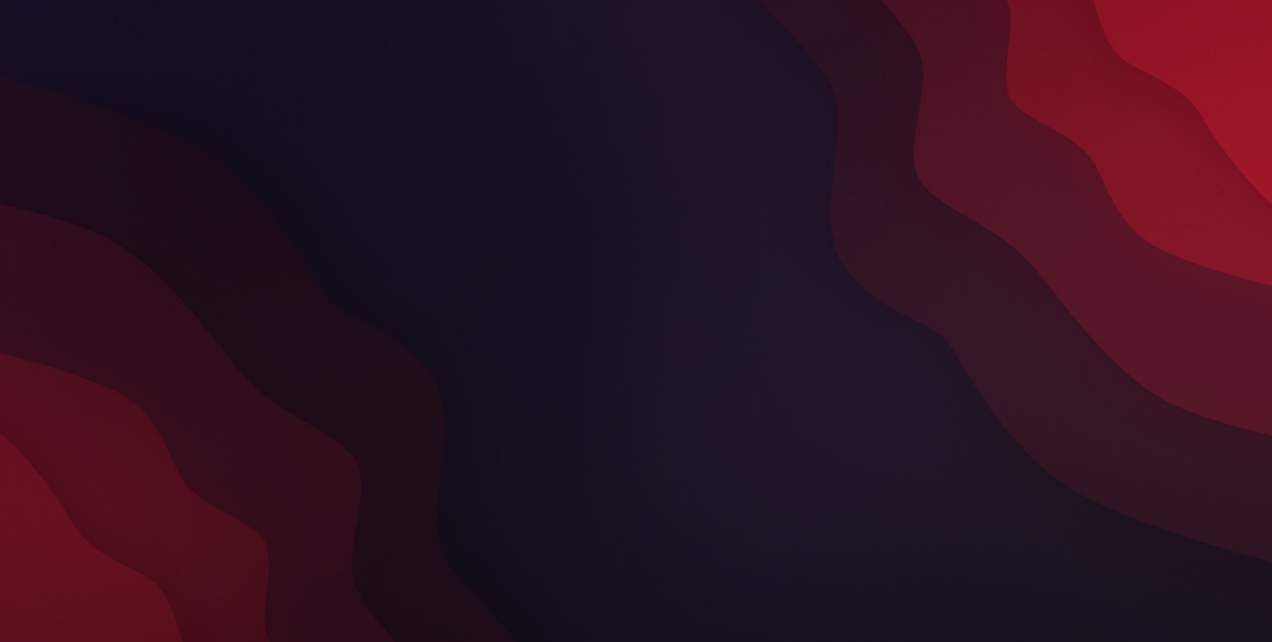 scroll, scrollTop: 0, scrollLeft: 0, axis: both 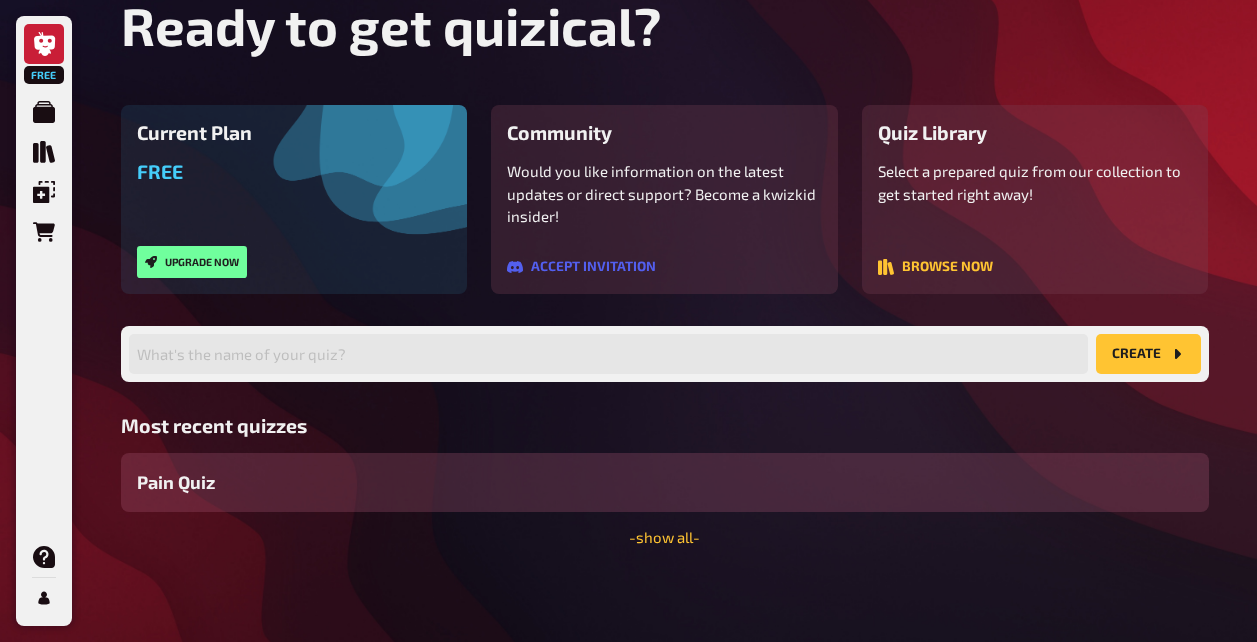 click on "Pain Quiz" at bounding box center [176, 482] 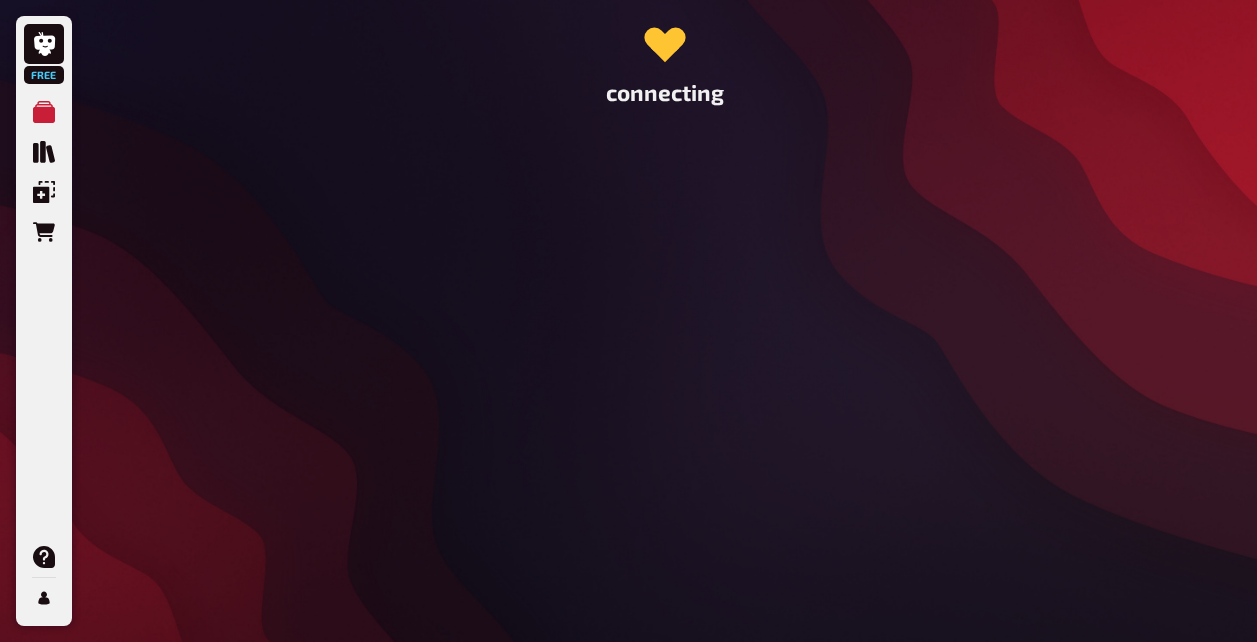 scroll, scrollTop: 0, scrollLeft: 0, axis: both 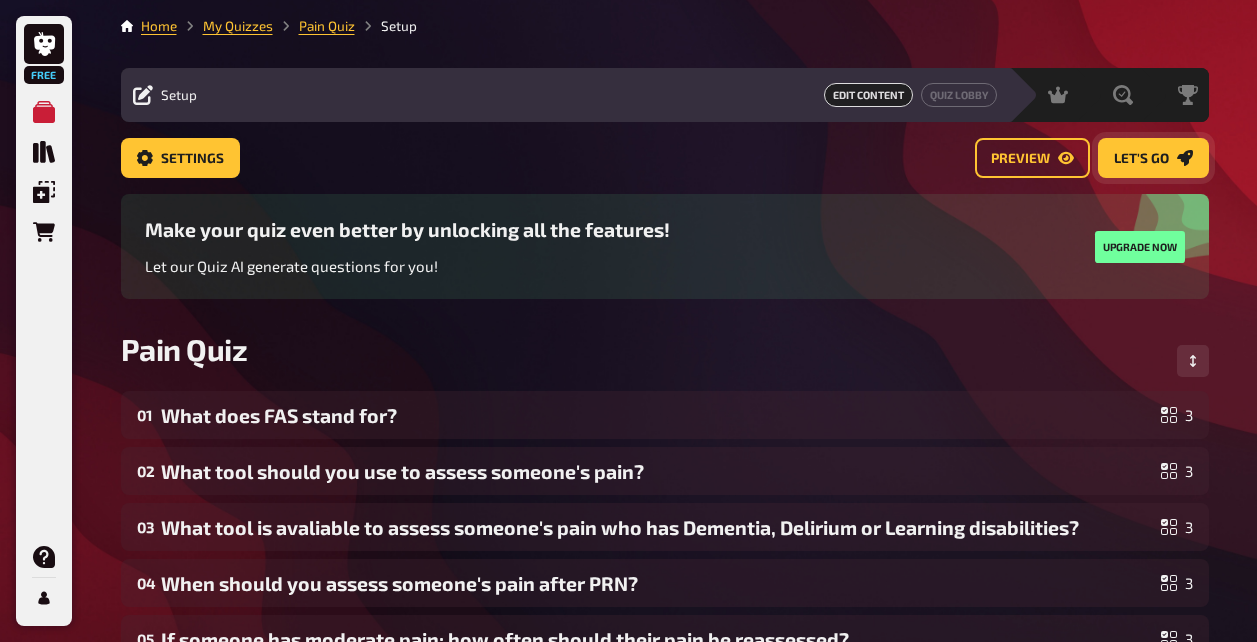 click on "Let's go" at bounding box center (1153, 158) 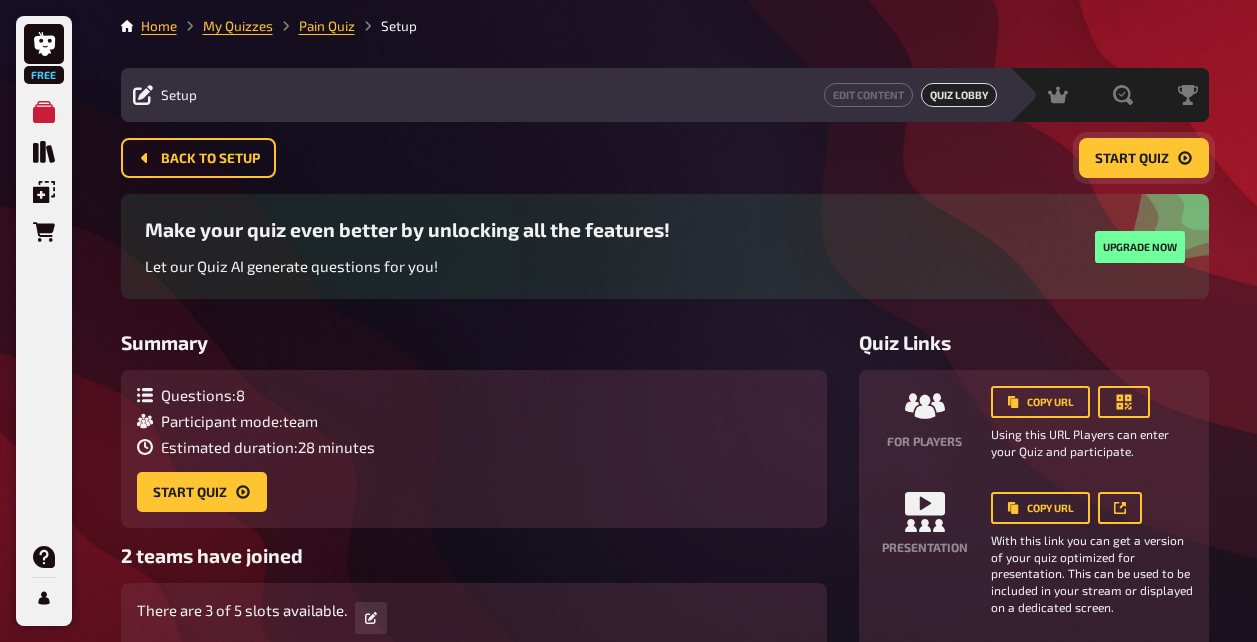 click on "Start Quiz" at bounding box center (1144, 158) 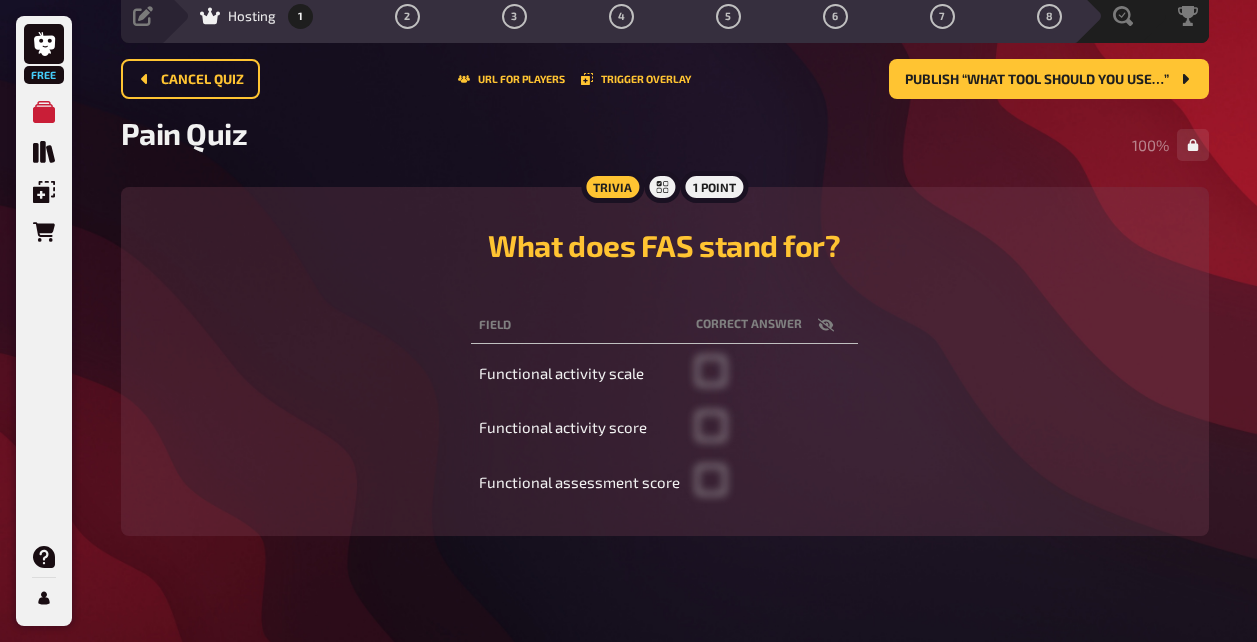 scroll, scrollTop: 101, scrollLeft: 0, axis: vertical 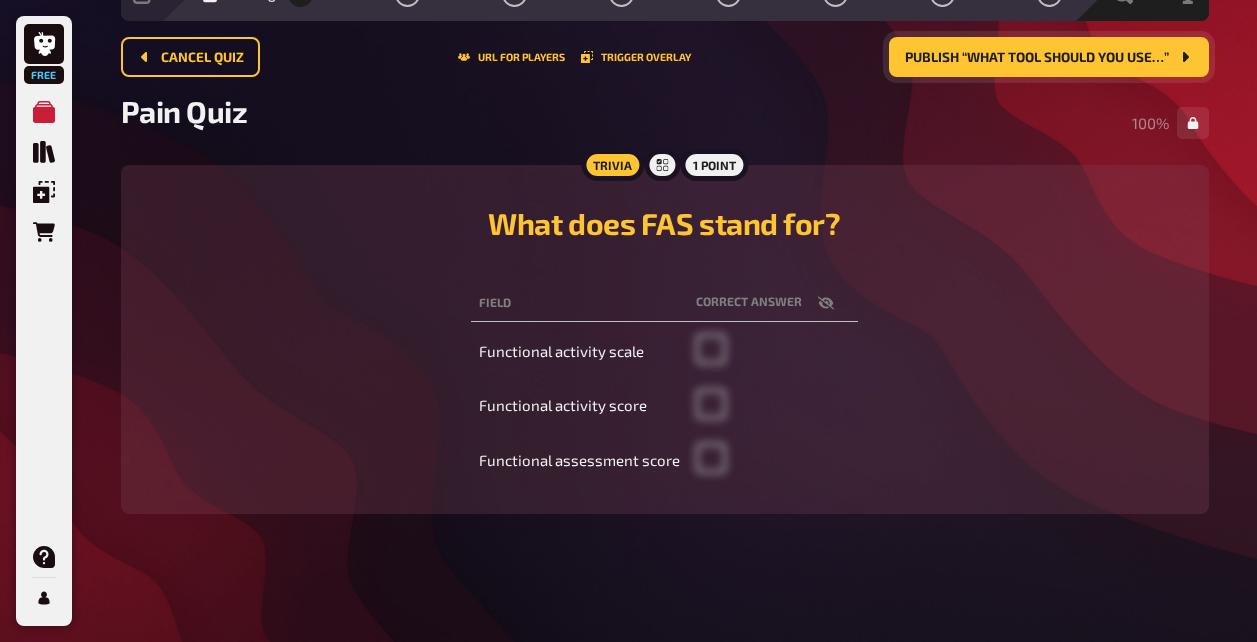 click on "Publish “What tool should you use…”" at bounding box center [1037, 58] 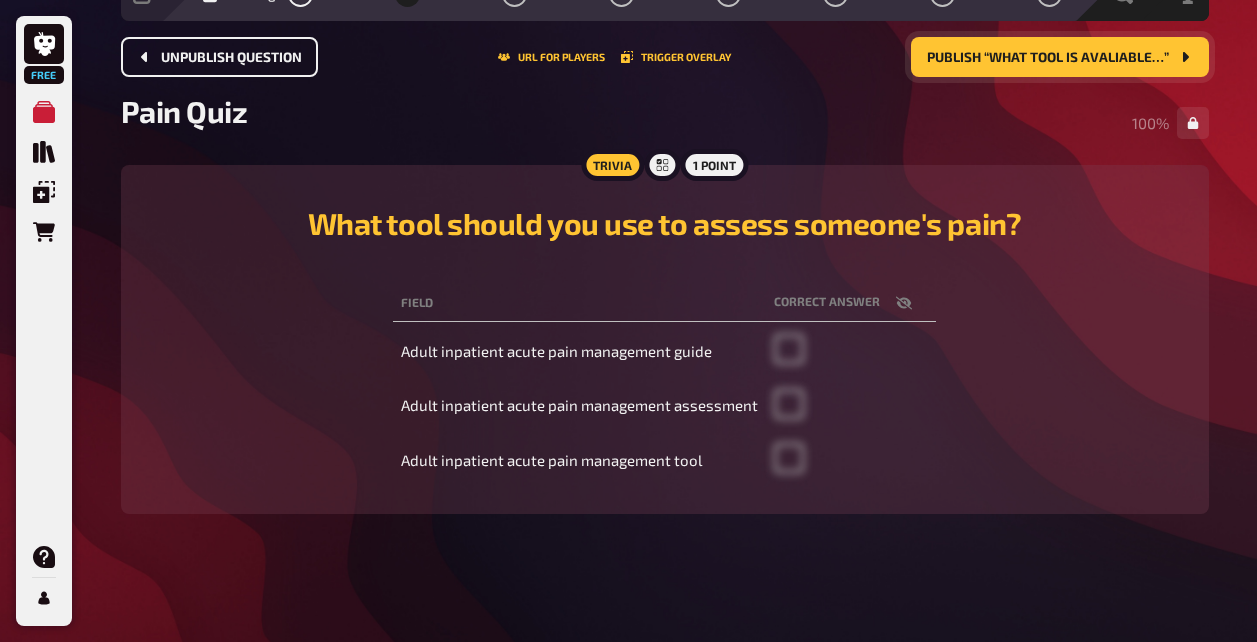 click on "Unpublish question" at bounding box center [231, 58] 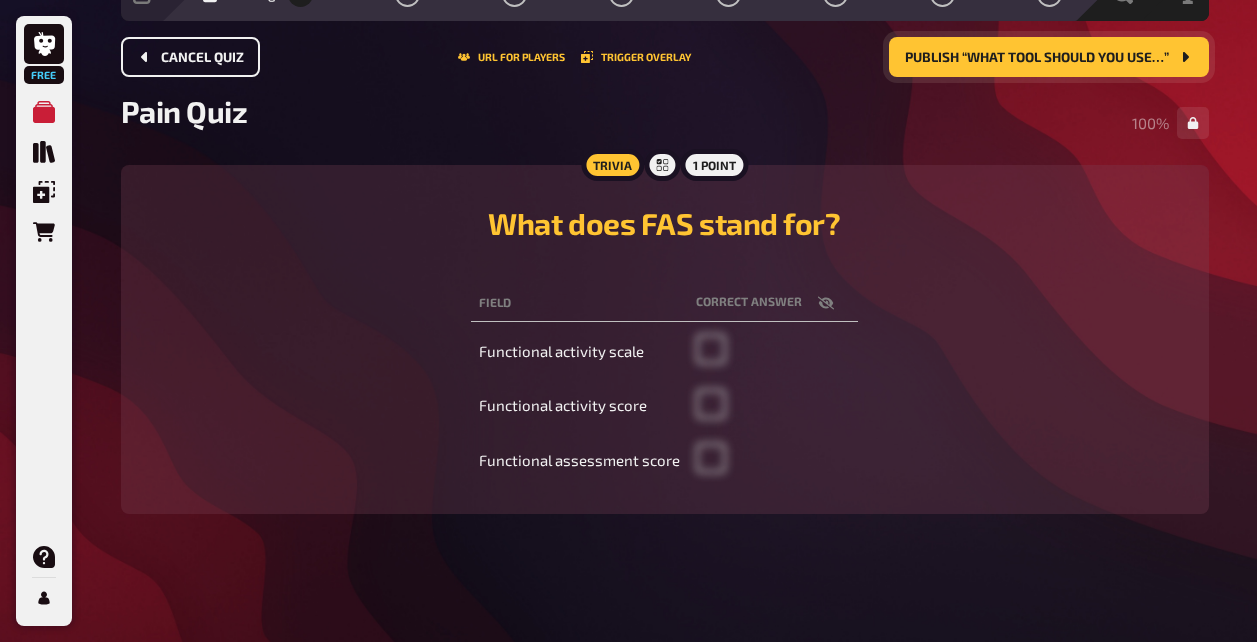 scroll, scrollTop: 0, scrollLeft: 0, axis: both 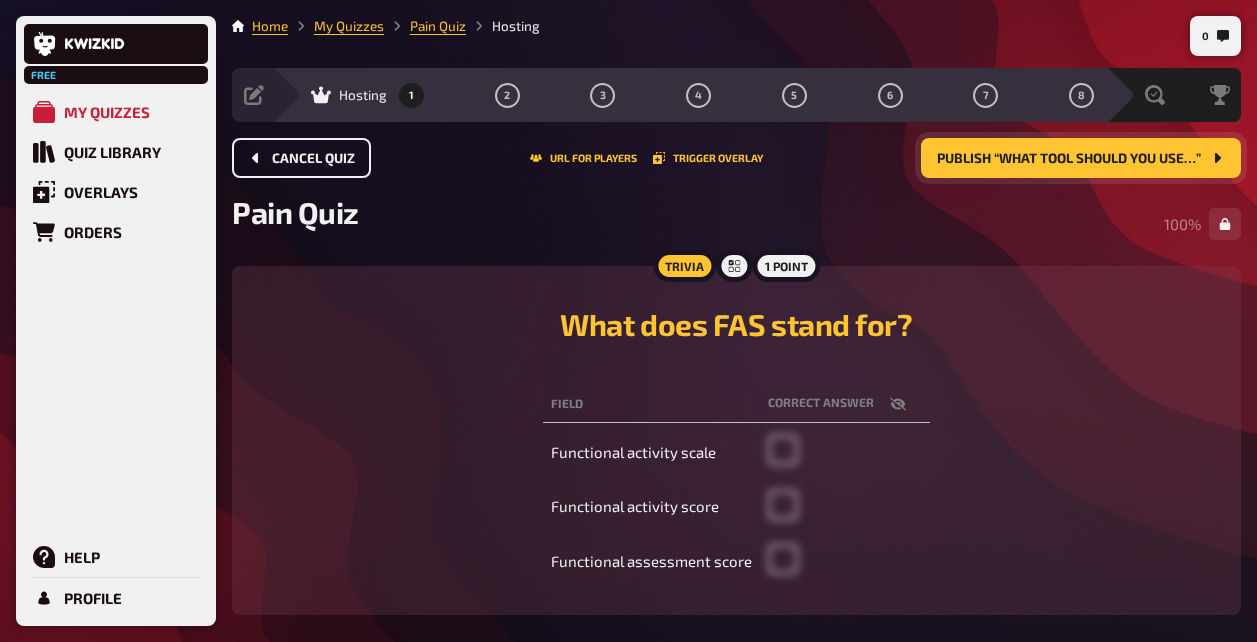 click on "What does FAS stand for?" at bounding box center [736, 324] 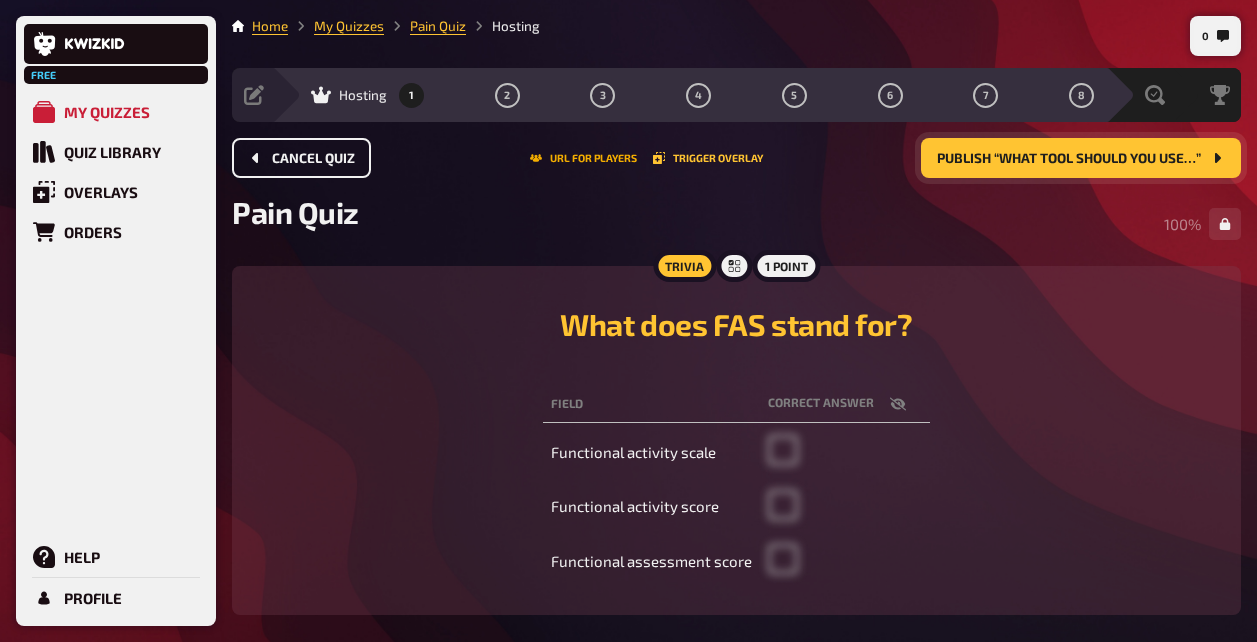 click on "URL for players" at bounding box center (583, 158) 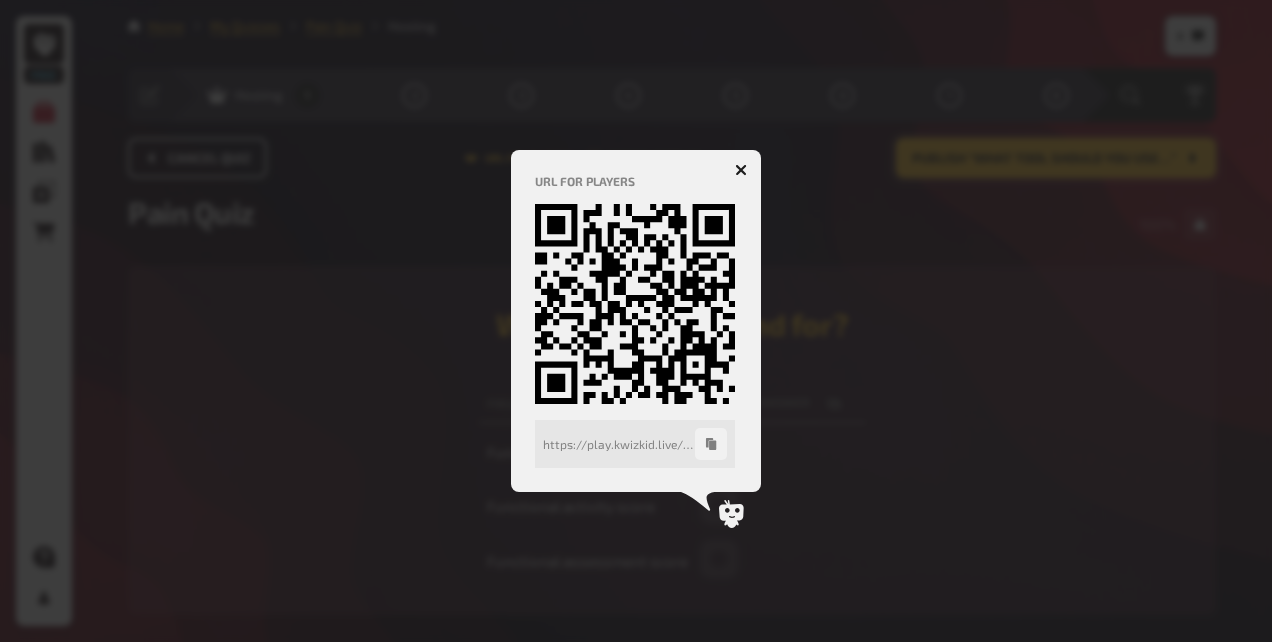 click on "https://play.kwizkid.live/play/alice-whitworth/untitled-quiz" at bounding box center (619, 444) 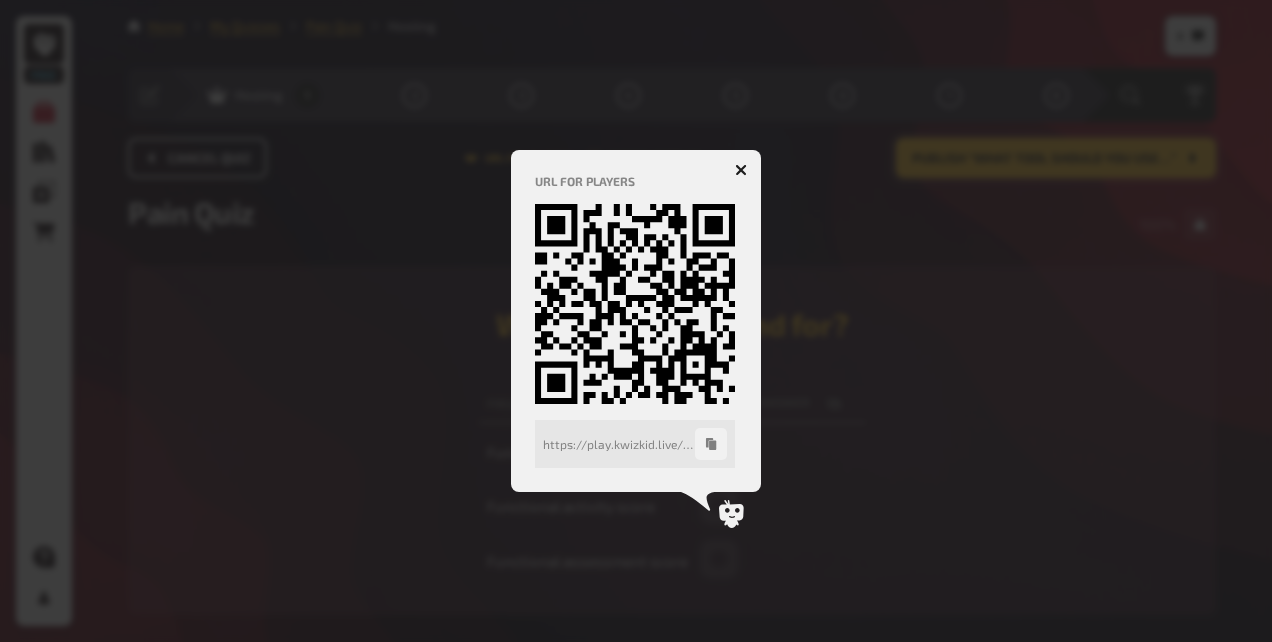 click 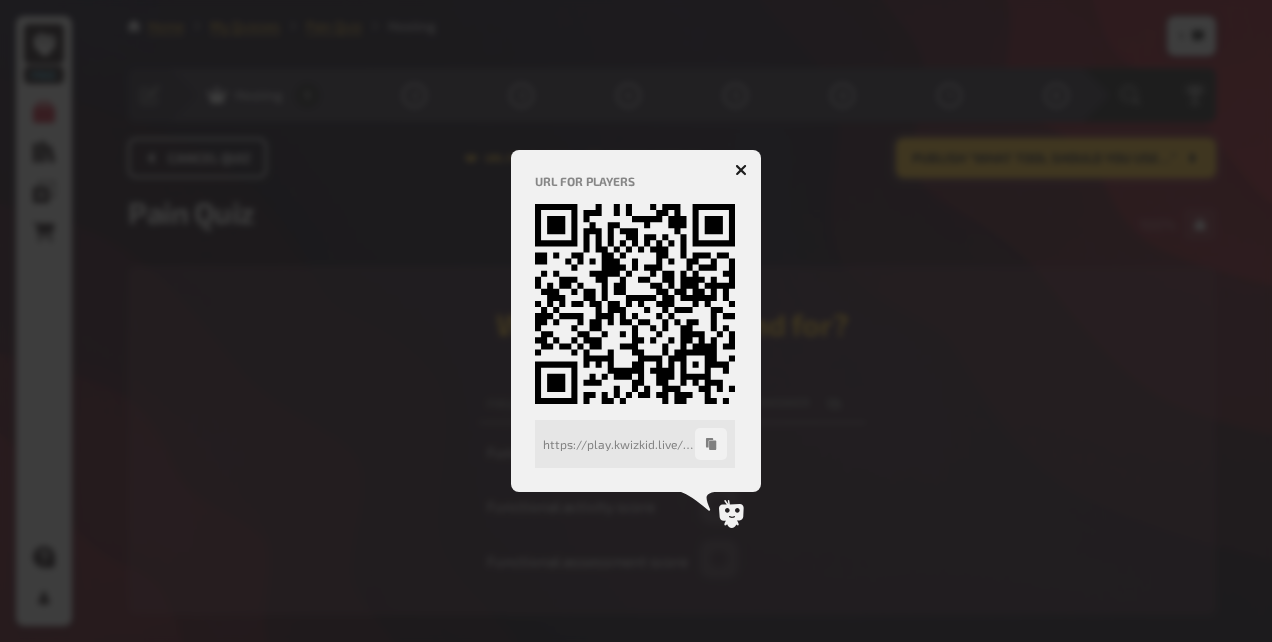 click 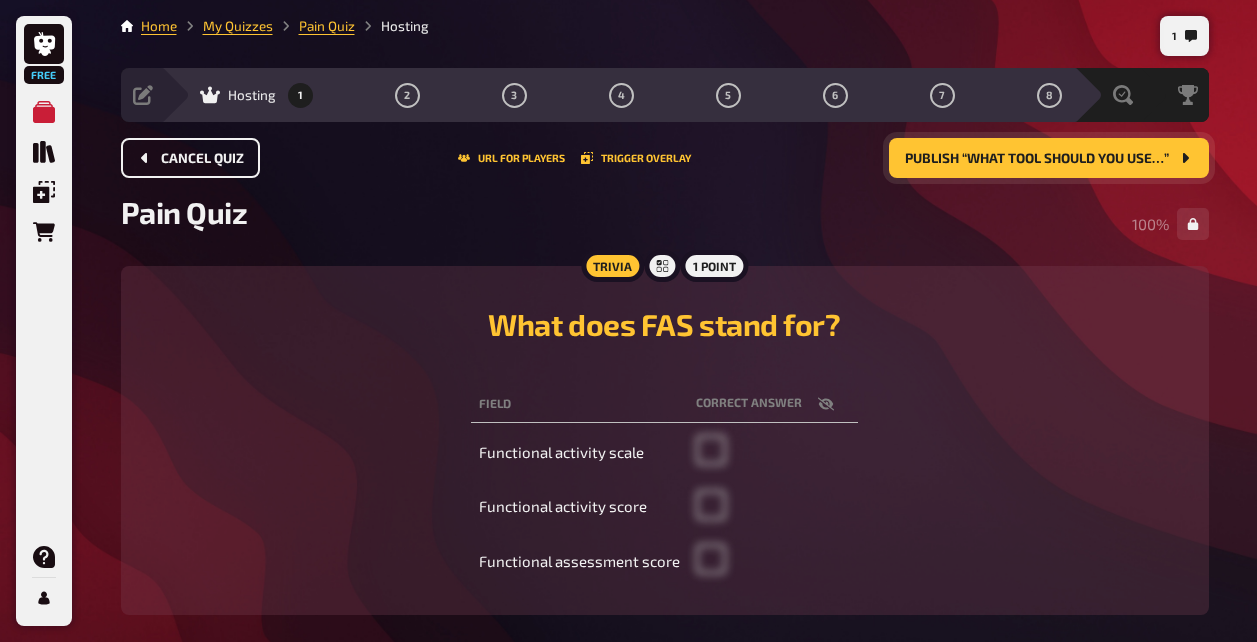 click on "Cancel Quiz" at bounding box center (202, 159) 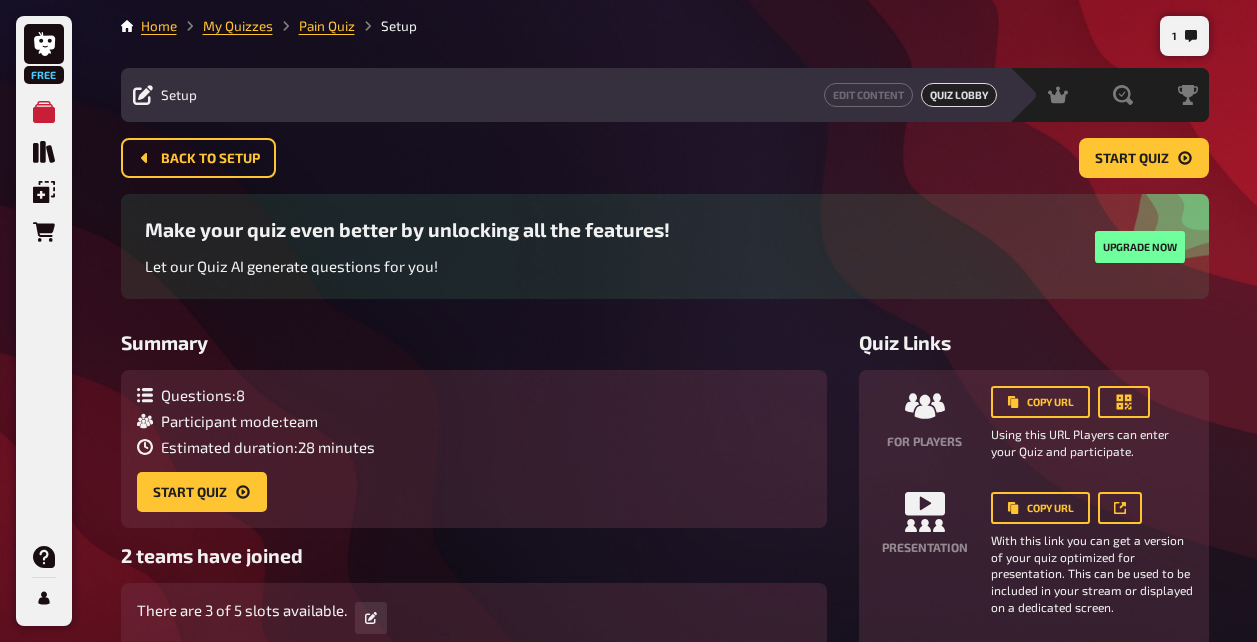 click on "Start Quiz" at bounding box center [1144, 158] 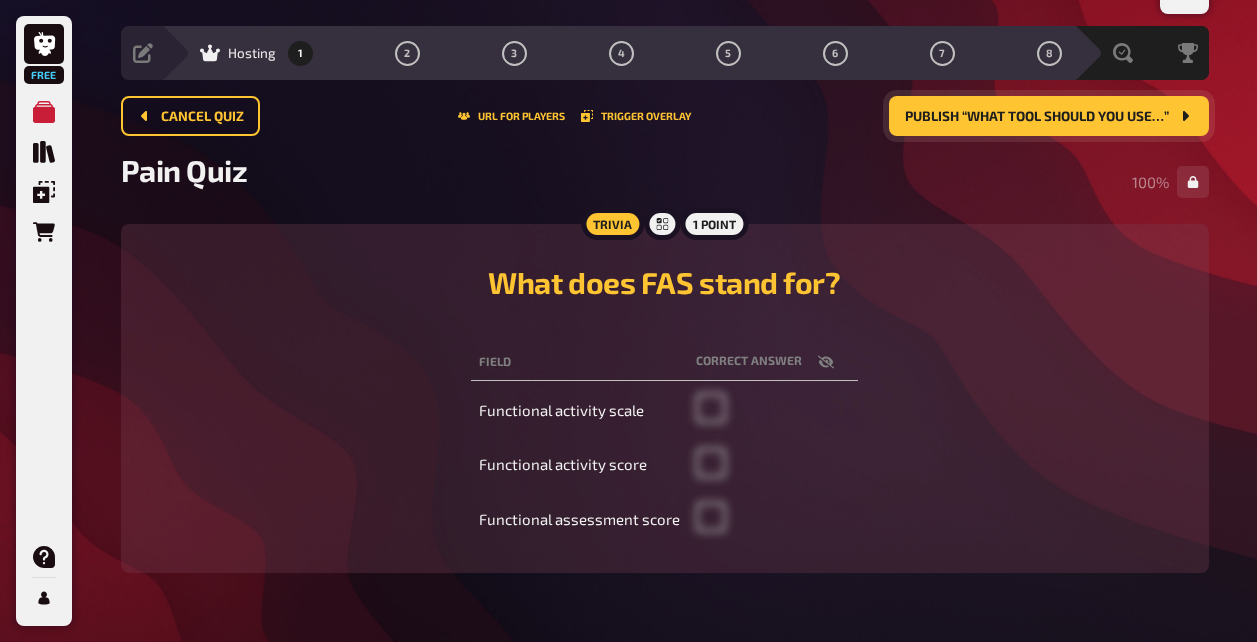 scroll, scrollTop: 45, scrollLeft: 0, axis: vertical 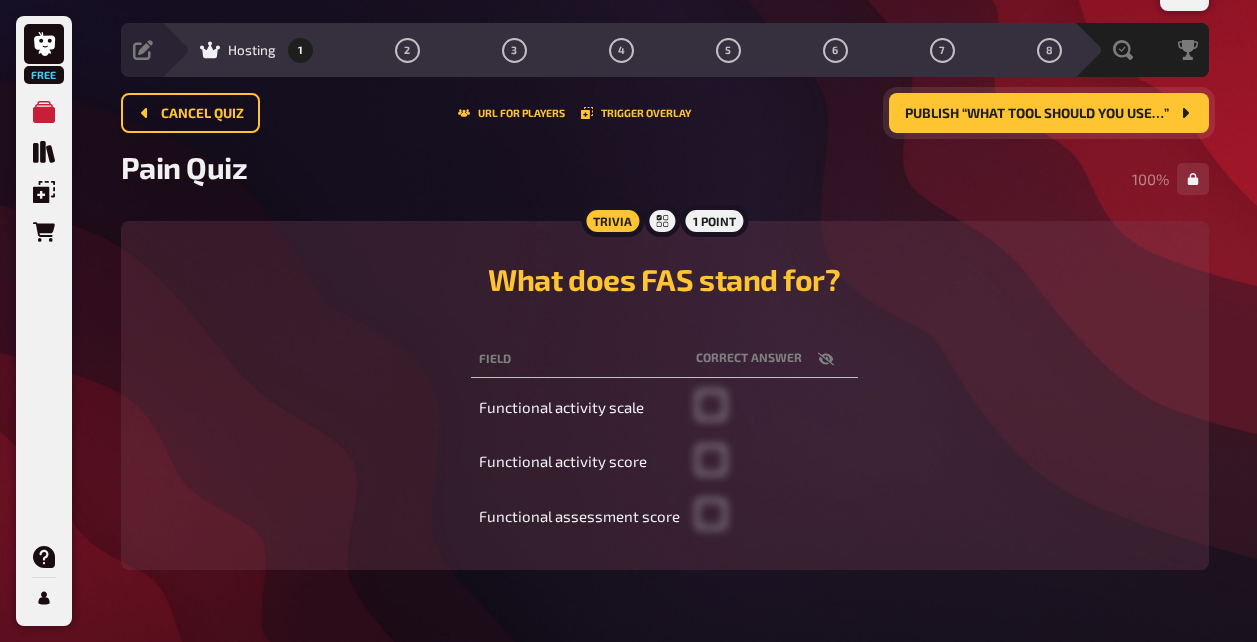 click on "Publish “What tool should you use…”" at bounding box center [1037, 114] 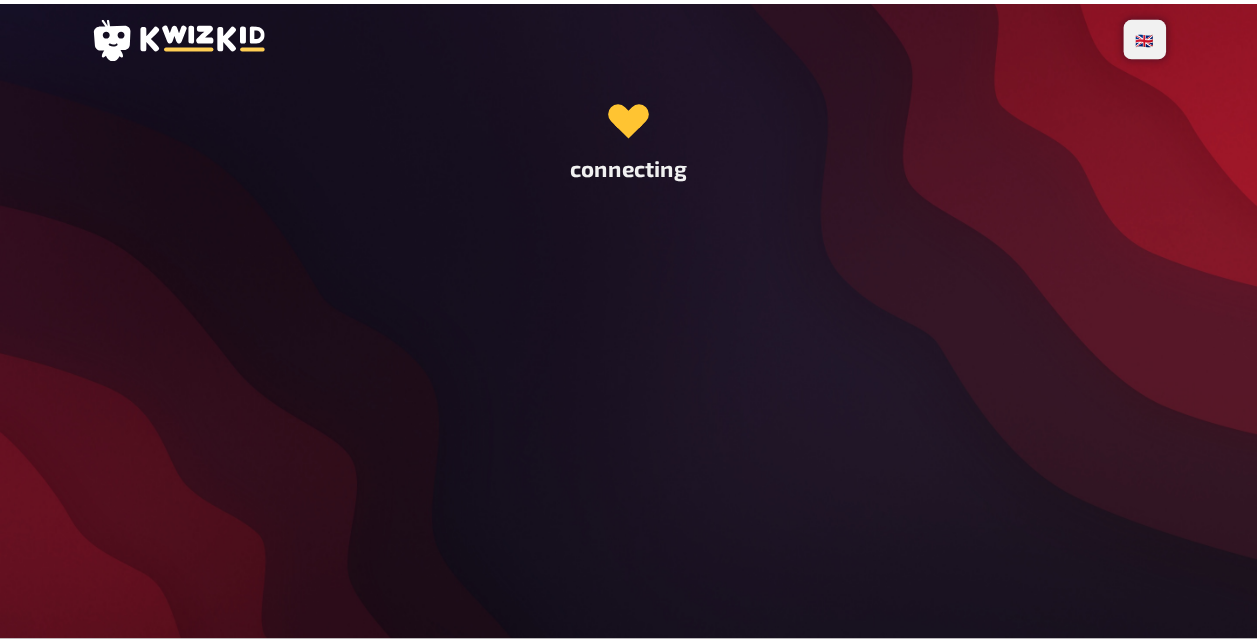 scroll, scrollTop: 0, scrollLeft: 0, axis: both 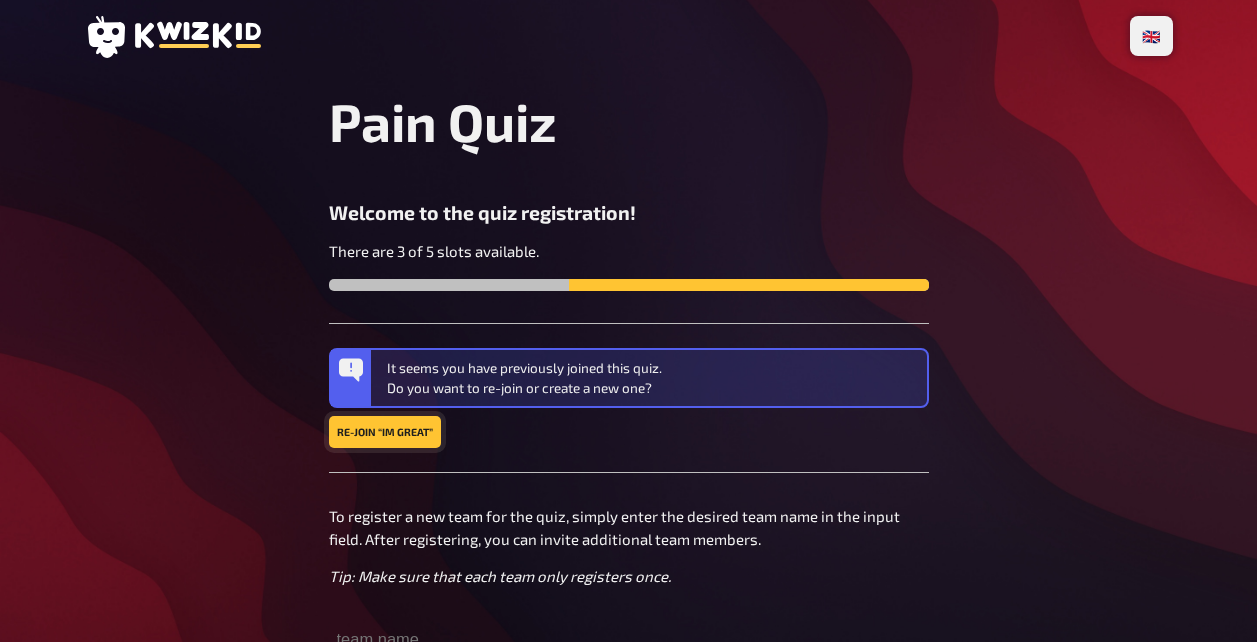 click on "Re-join “Im great”" at bounding box center [385, 432] 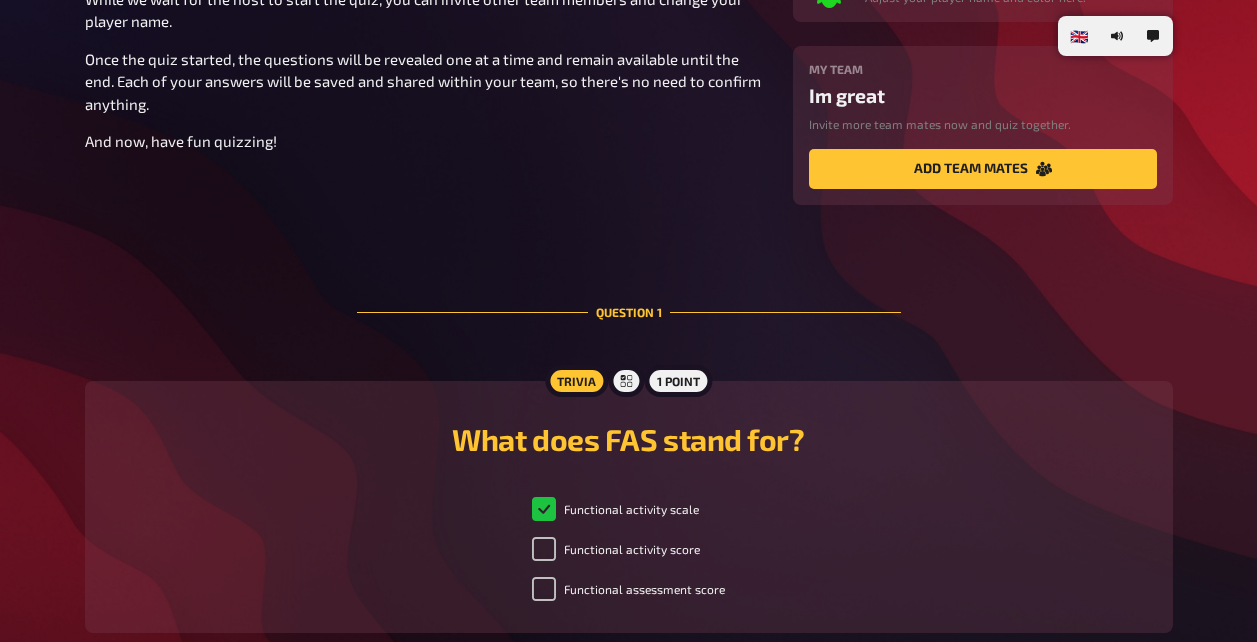 scroll, scrollTop: 370, scrollLeft: 0, axis: vertical 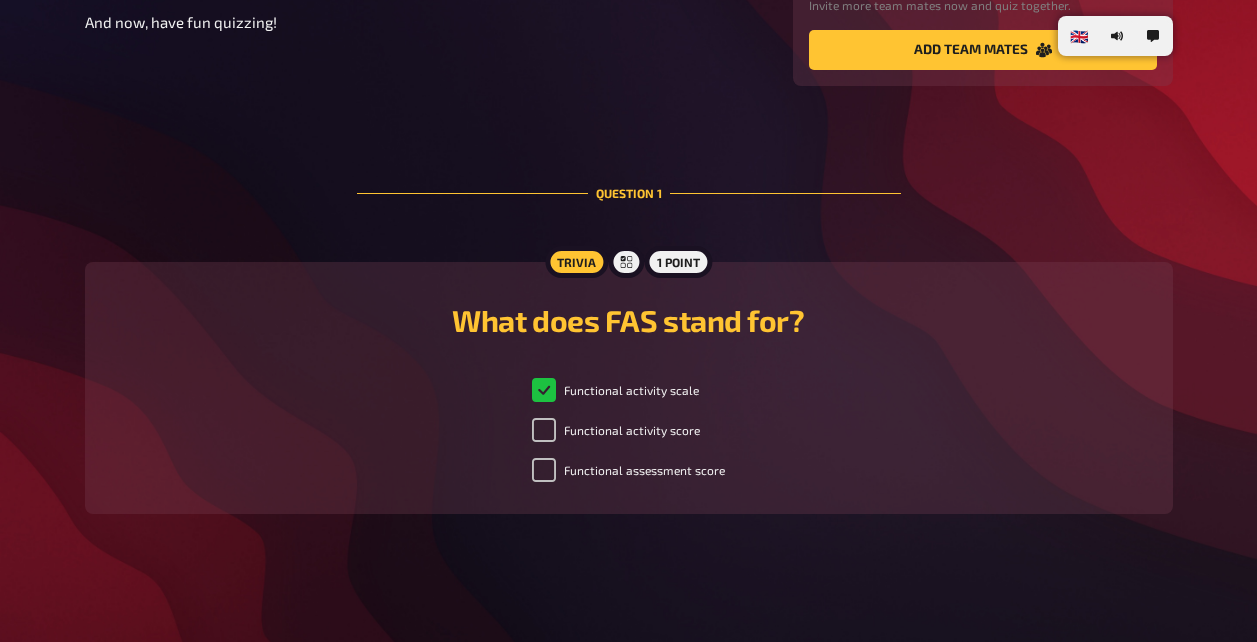 click on "Functional activity scale" at bounding box center (615, 390) 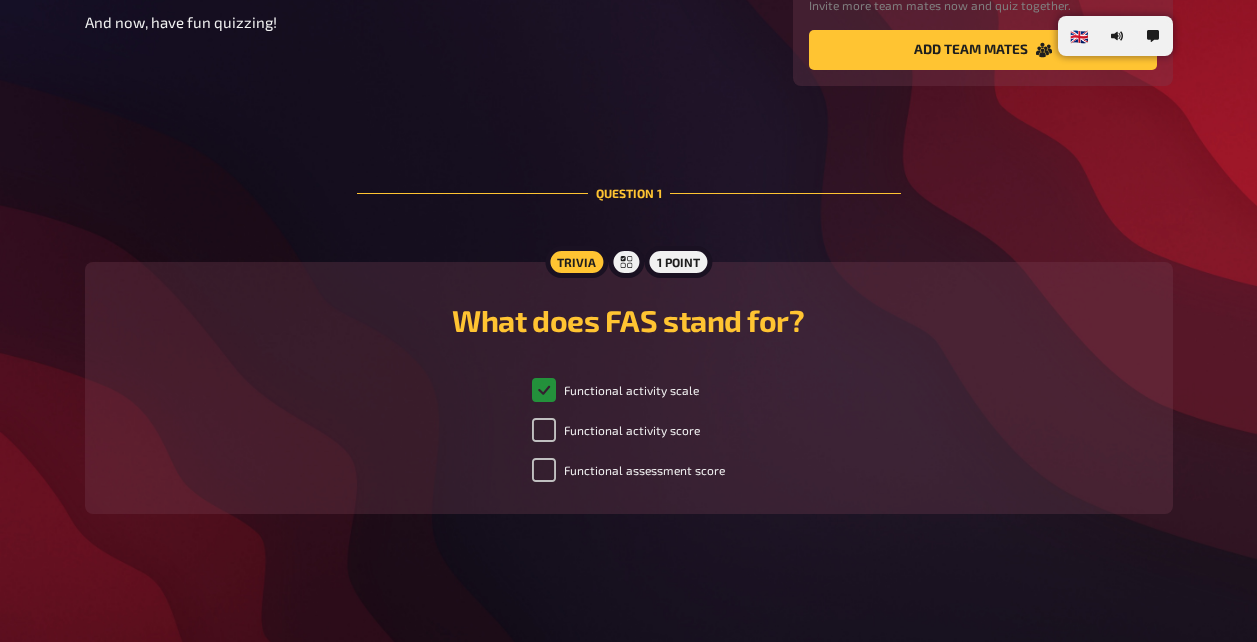 click on "Functional activity scale" at bounding box center (544, 390) 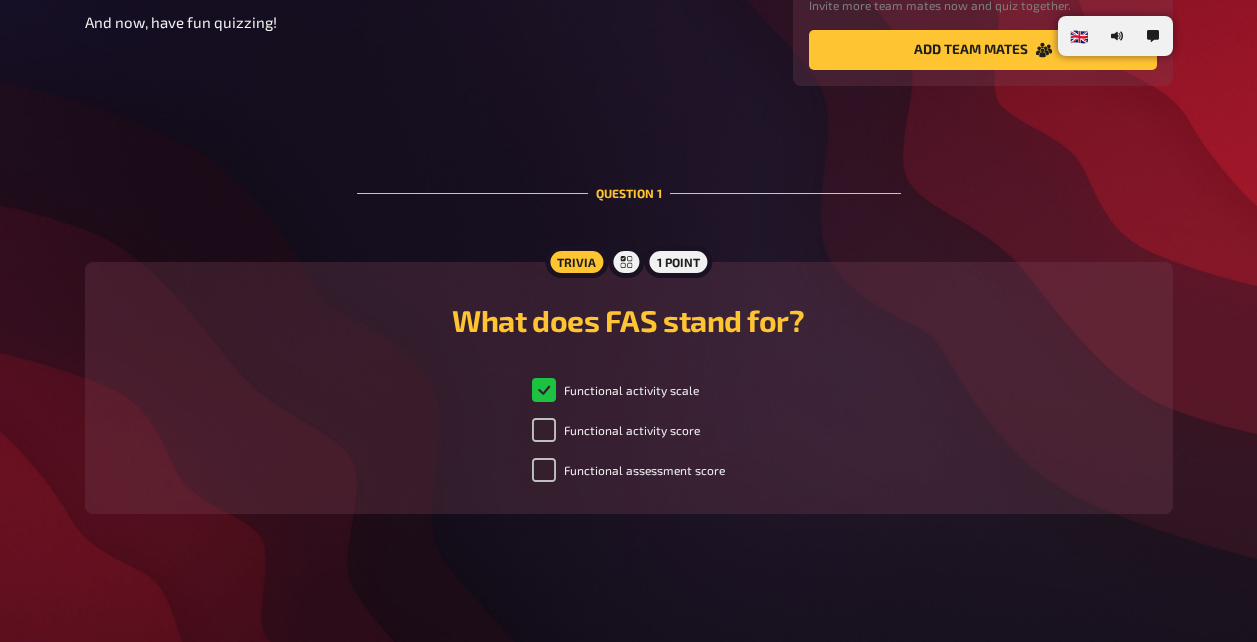 checkbox on "true" 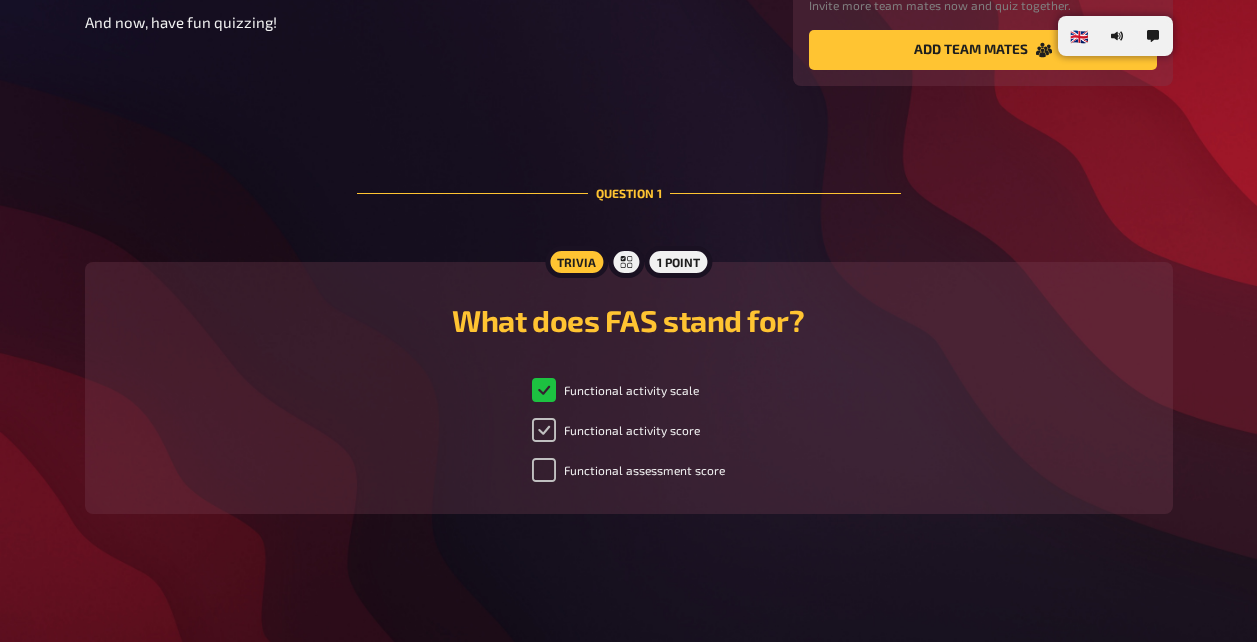 click on "Functional activity score" at bounding box center (544, 430) 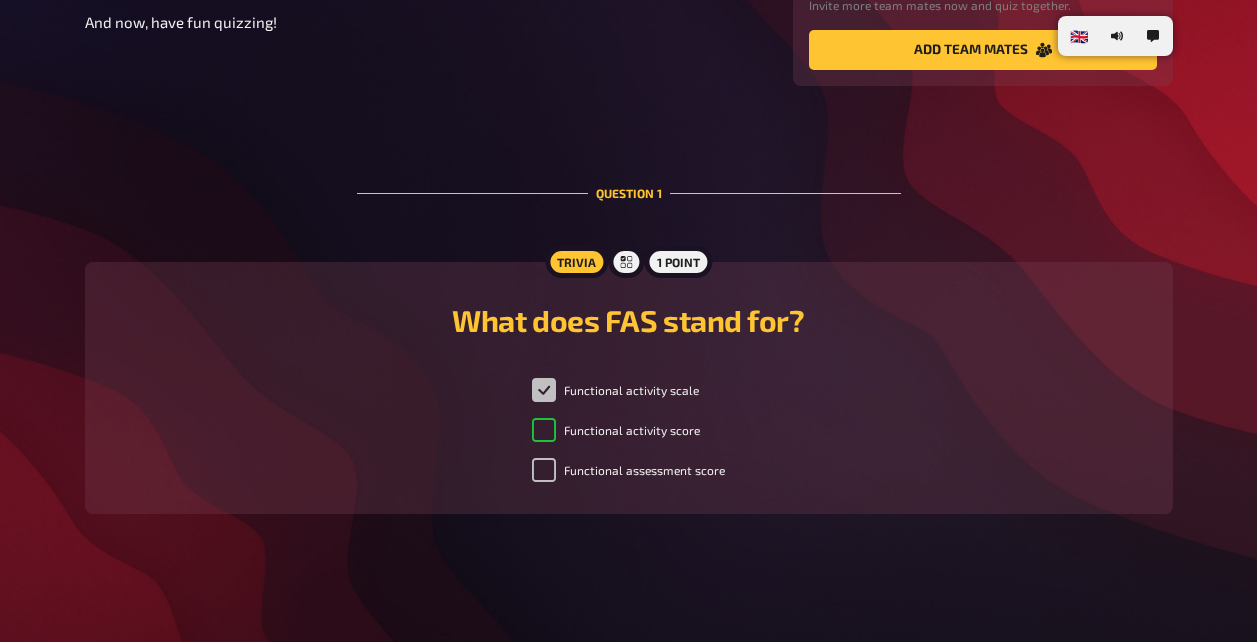 checkbox on "true" 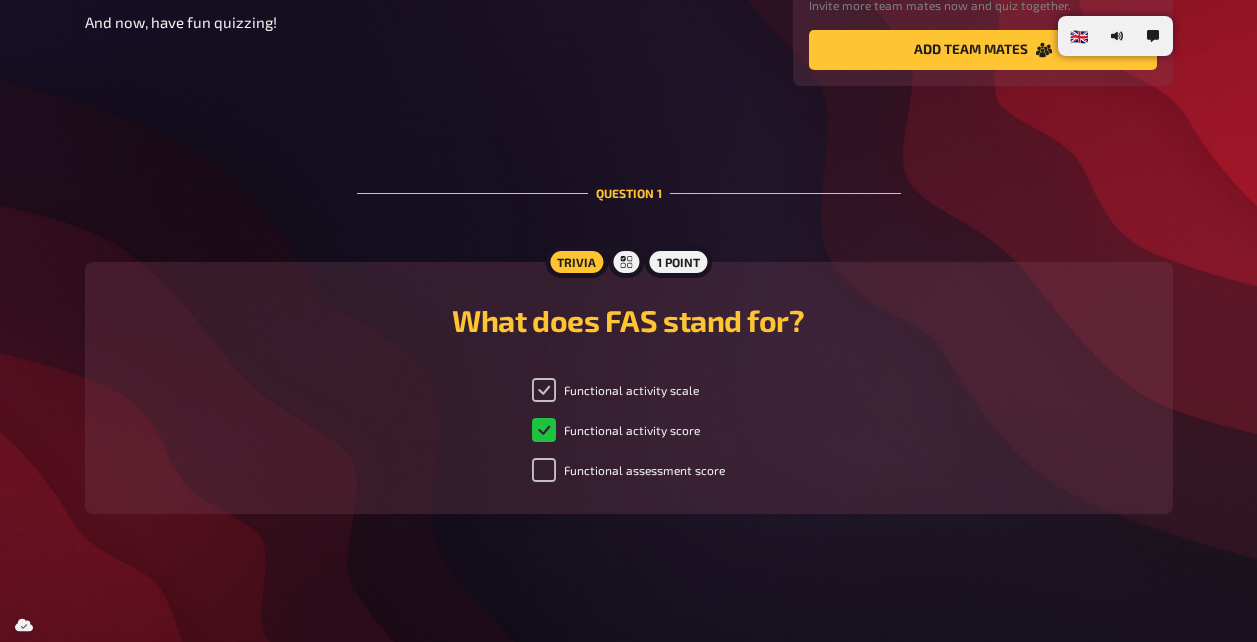 click on "Functional activity scale" at bounding box center [544, 390] 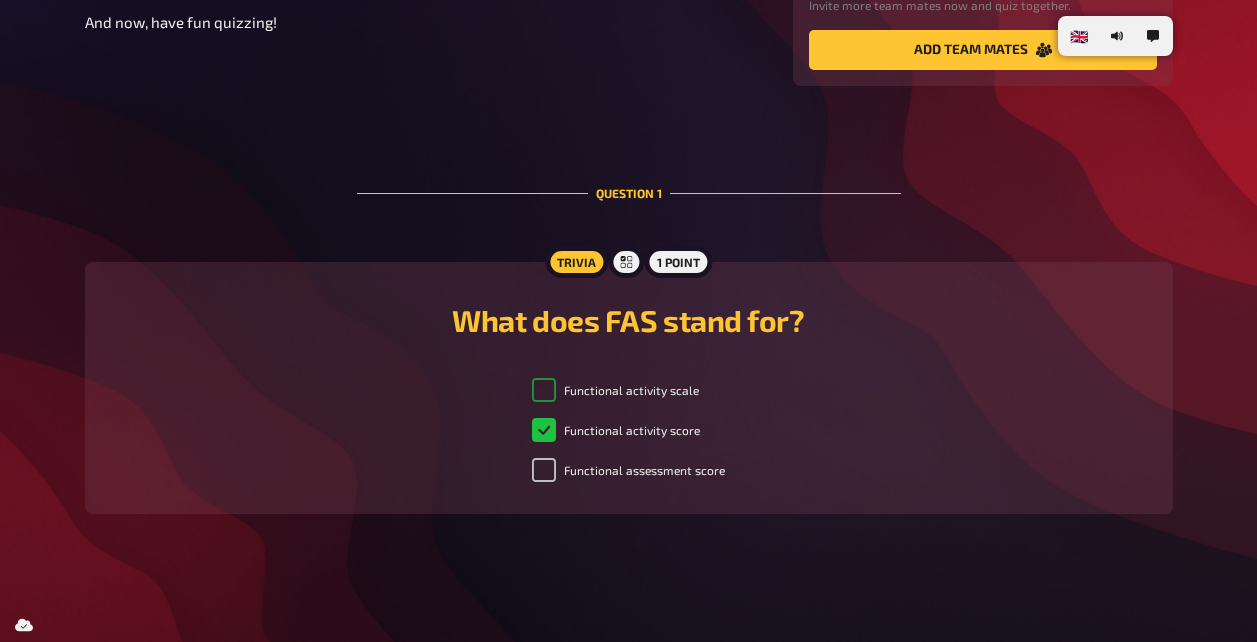 checkbox on "true" 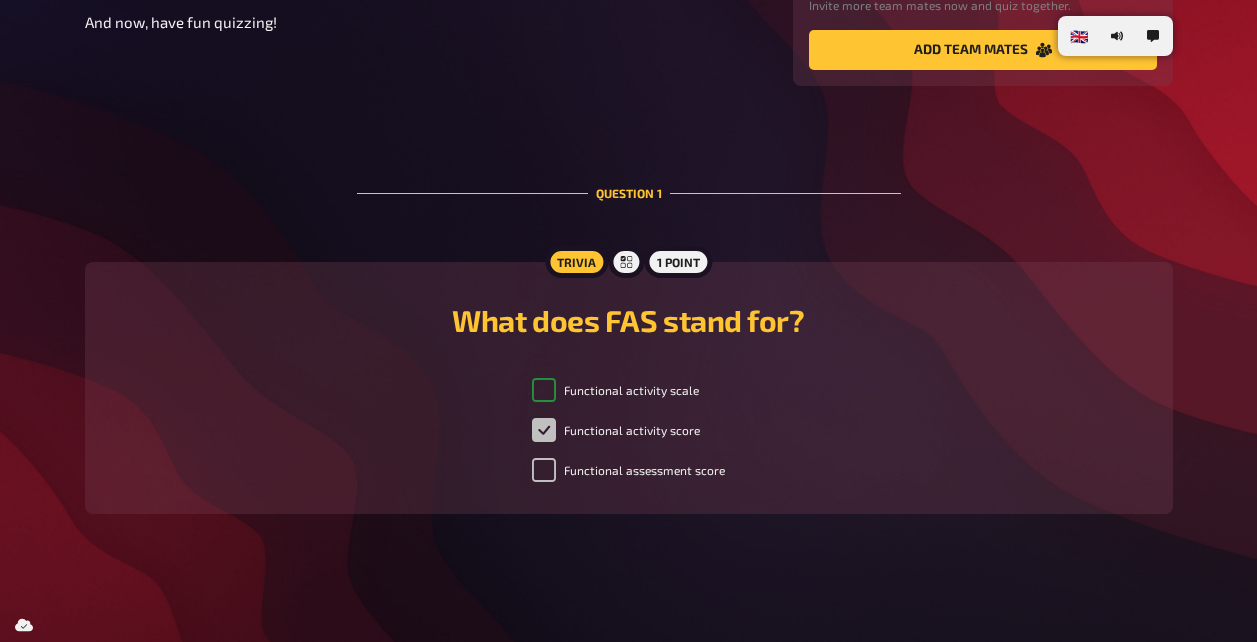 checkbox on "false" 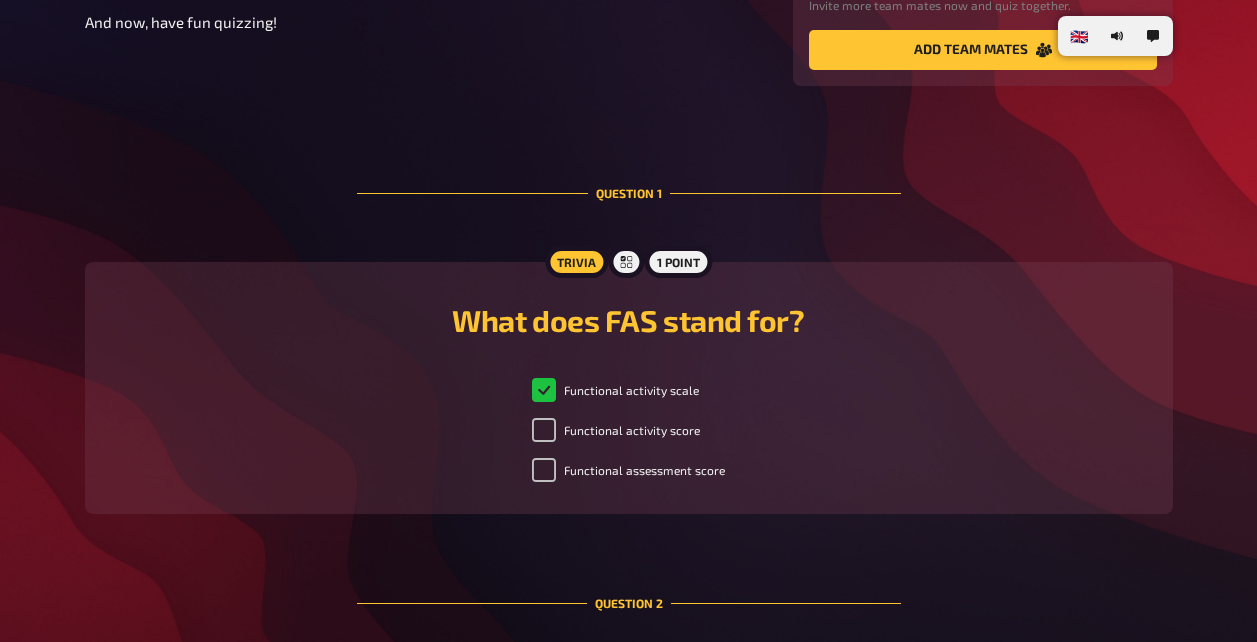 click on "Pain Quiz Hello, how nice to have you with us! While we wait for the host to start the quiz, you can invite other team members and change your player name. Once the quiz started, the questions will be revealed one at a time and remain available until the end. Each of your answers will be saved and shared within your team, so there's no need to confirm anything. And now, have fun quizzing! Leonardo da Vinci Adjust your player name and color here. My team Im great Invite more team mates now and quiz together. add team mates Question   1 Trivia 1 point What does FAS stand for? Functional activity scale Functional activity score Functional assessment score Question   2 Trivia 1 point What tool should you use to assess someone's pain? Adult inpatient acute pain management guide Adult inpatient acute pain management assessment Adult inpatient acute pain management tool" at bounding box center (629, 338) 